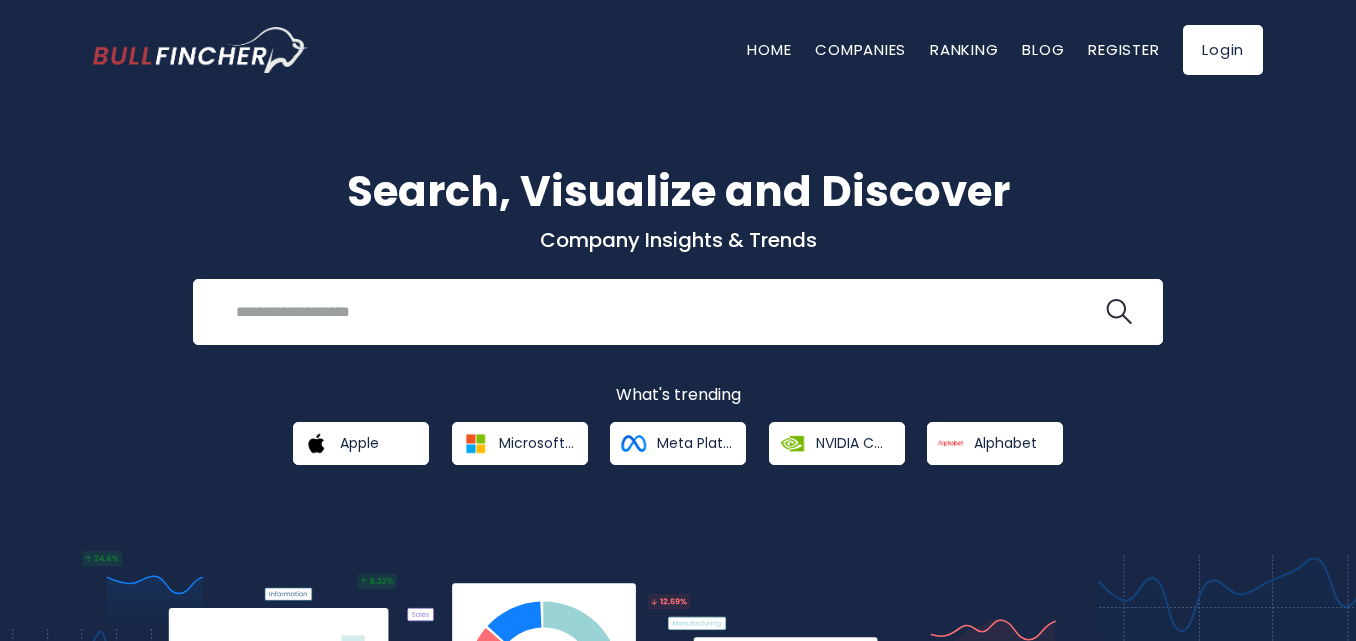 scroll, scrollTop: 0, scrollLeft: 0, axis: both 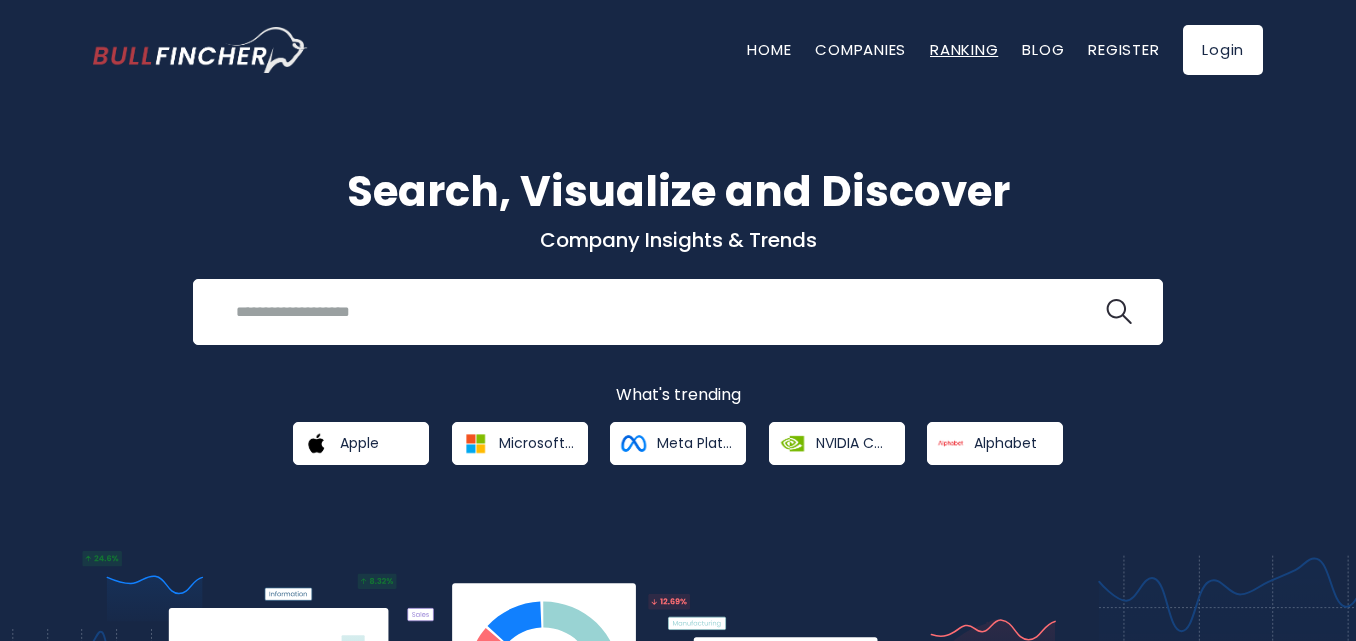 click on "Ranking" at bounding box center (964, 49) 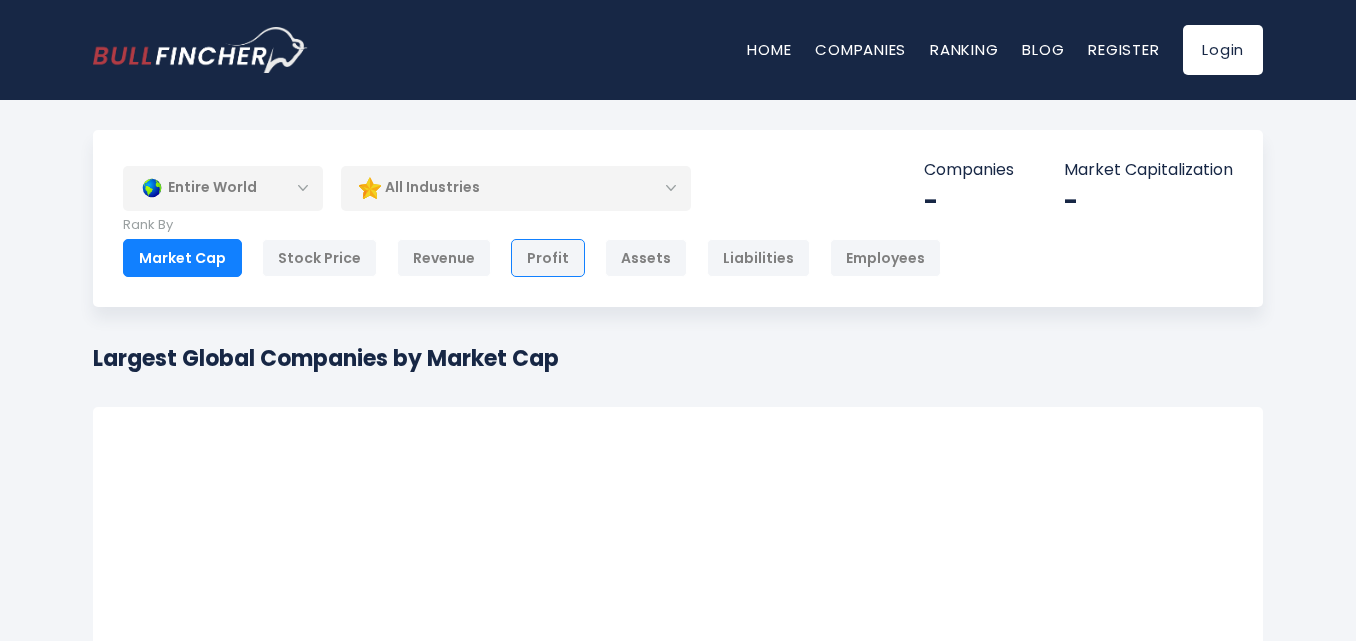 scroll, scrollTop: 0, scrollLeft: 0, axis: both 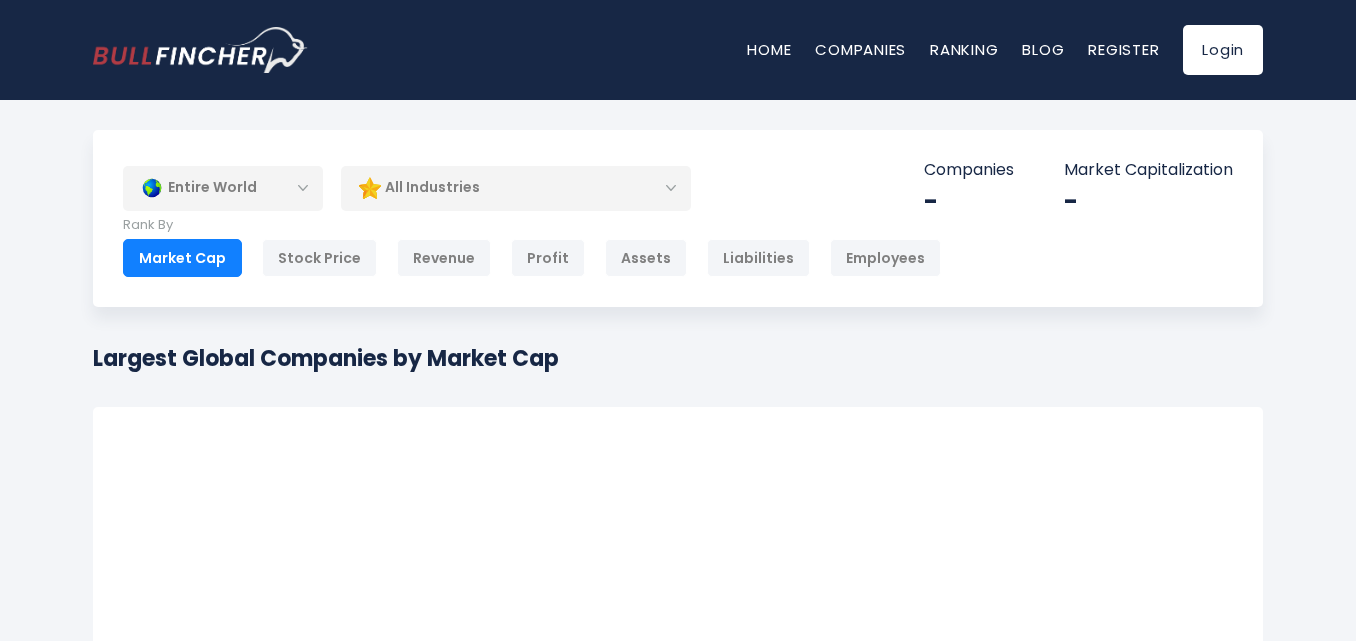 click on "Entire World" at bounding box center [223, 188] 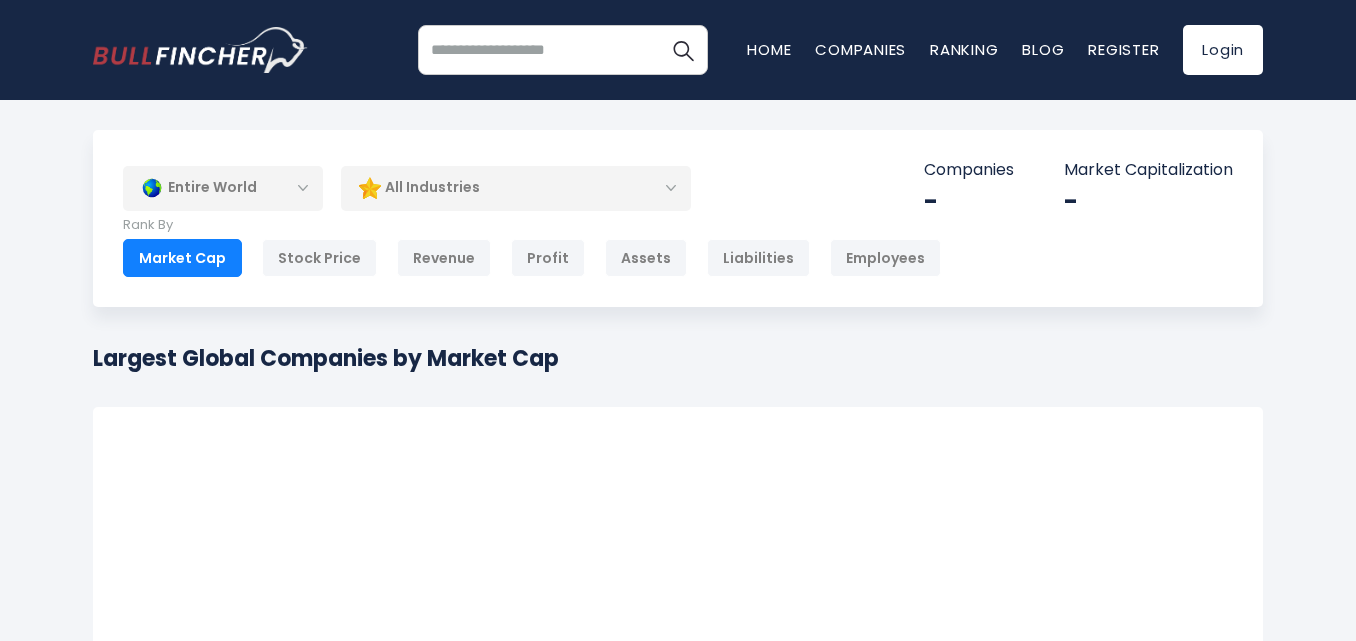 click on "Entire World" at bounding box center (223, 188) 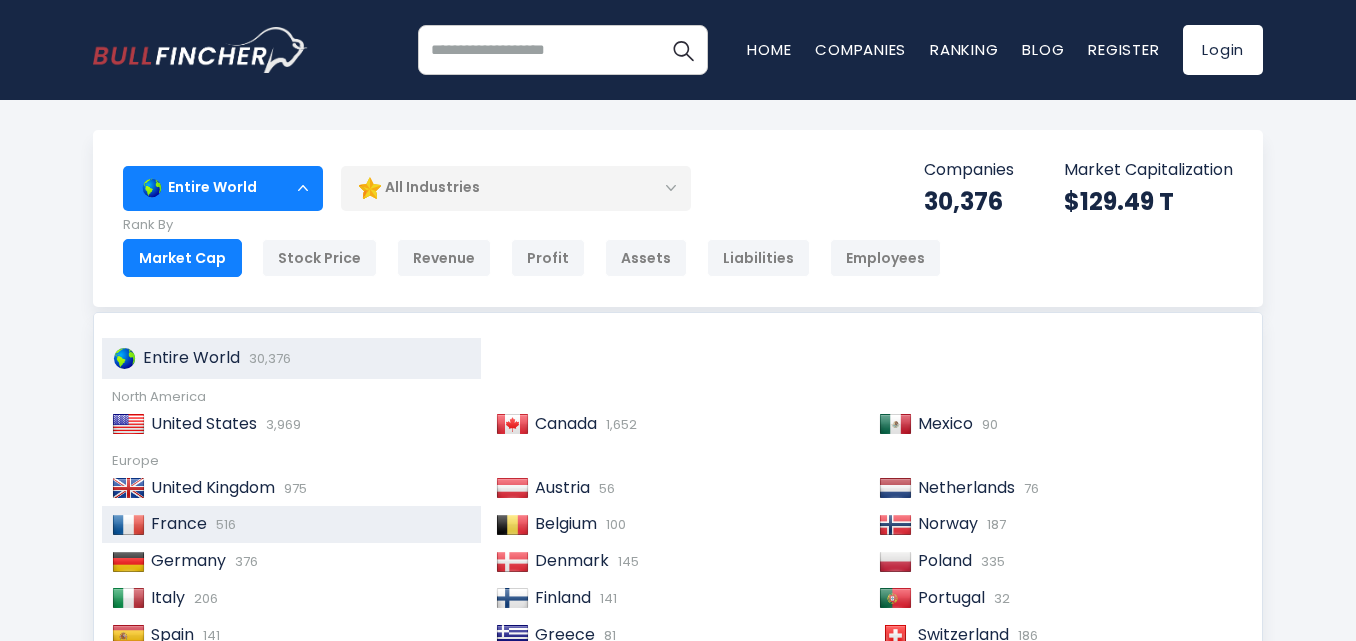 click on "France" at bounding box center [179, 523] 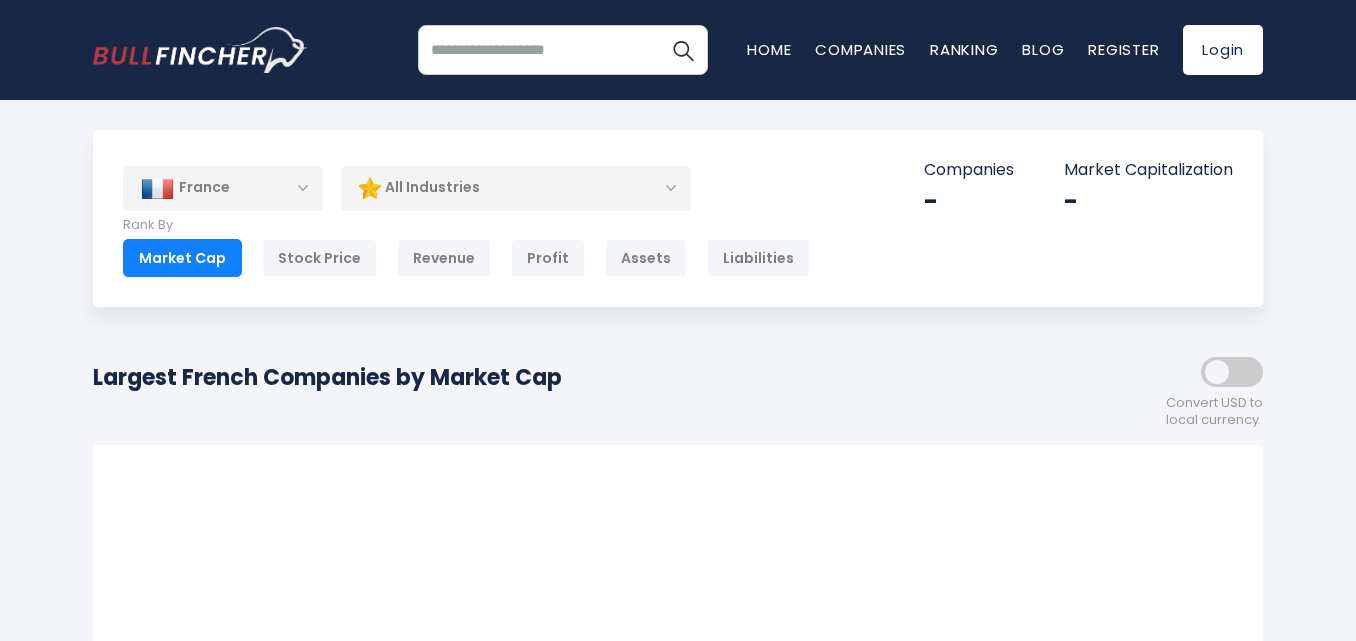 scroll, scrollTop: 0, scrollLeft: 0, axis: both 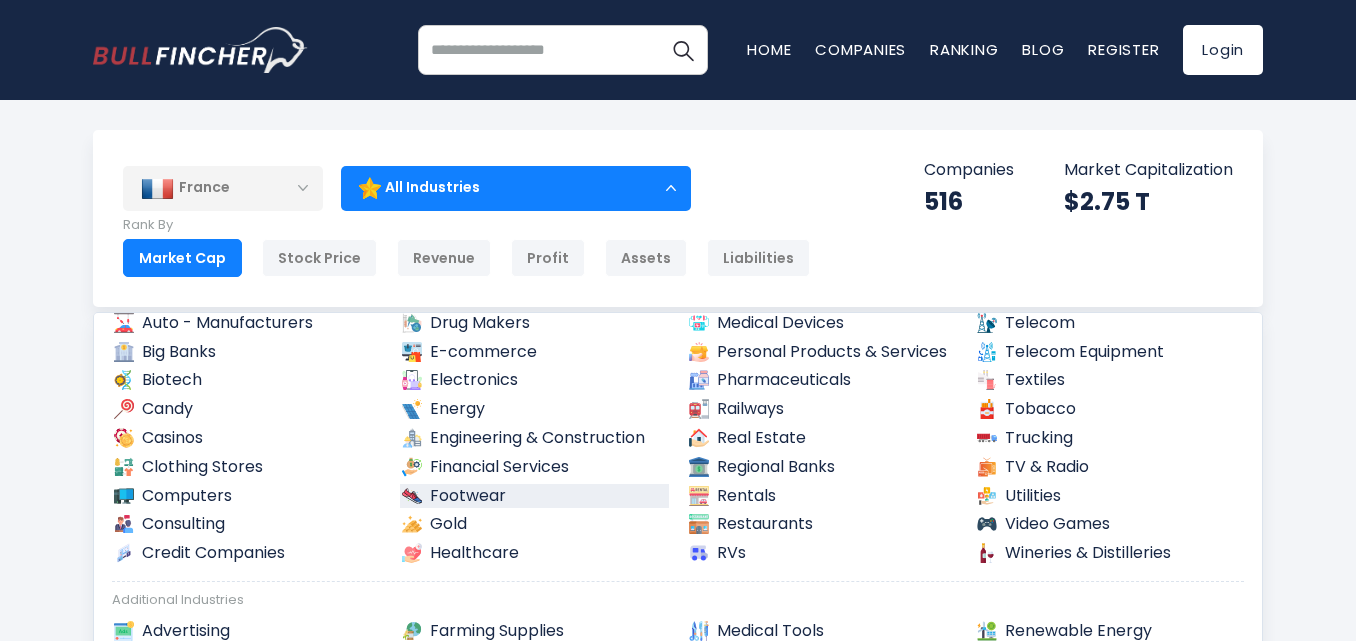 click on "Footwear" at bounding box center (535, 496) 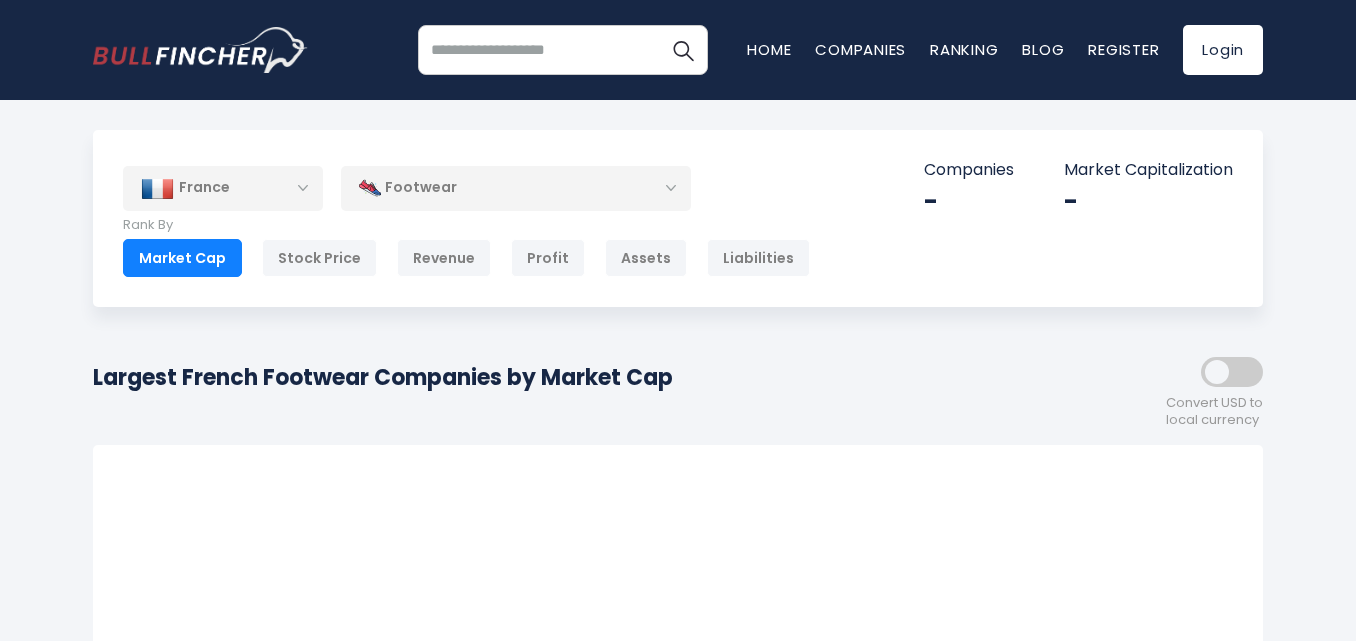 scroll, scrollTop: 0, scrollLeft: 0, axis: both 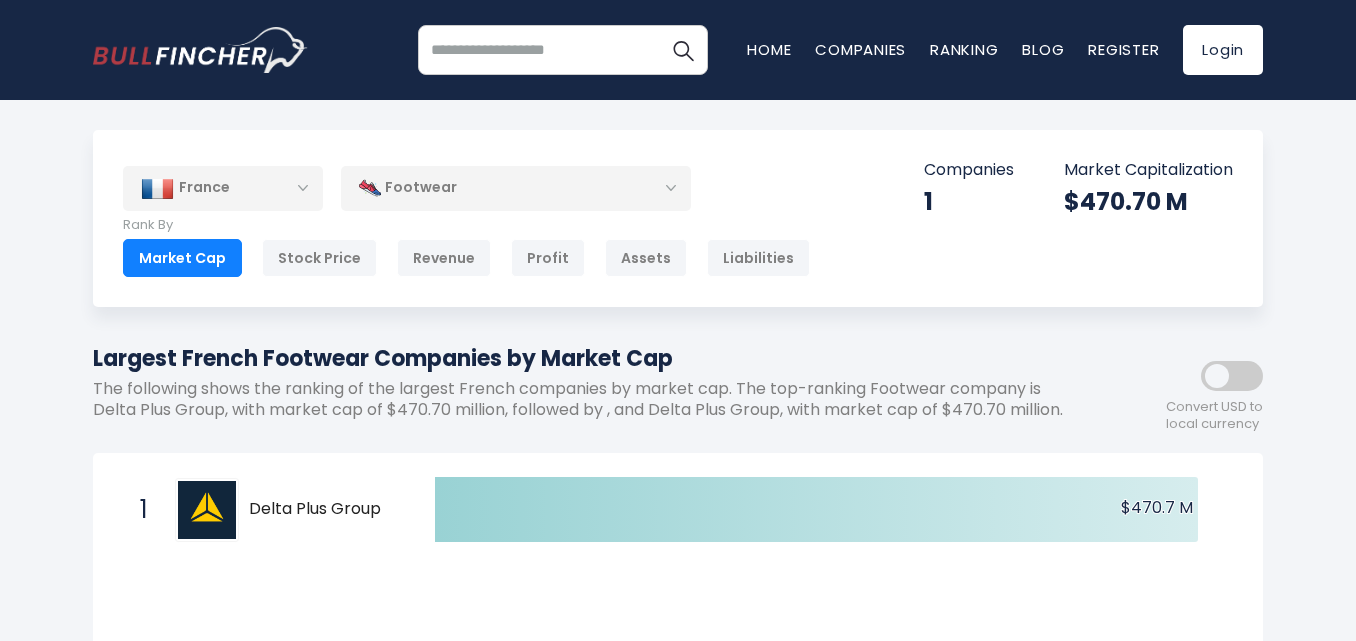 click at bounding box center (1232, 376) 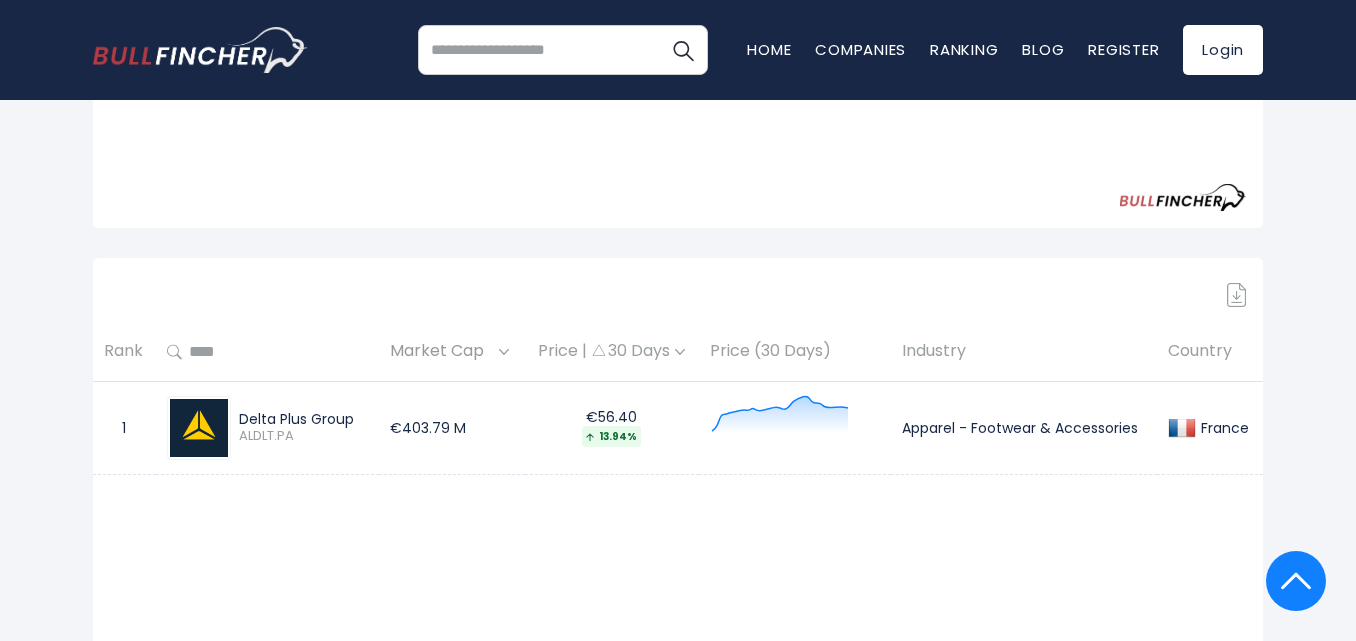 scroll, scrollTop: 900, scrollLeft: 0, axis: vertical 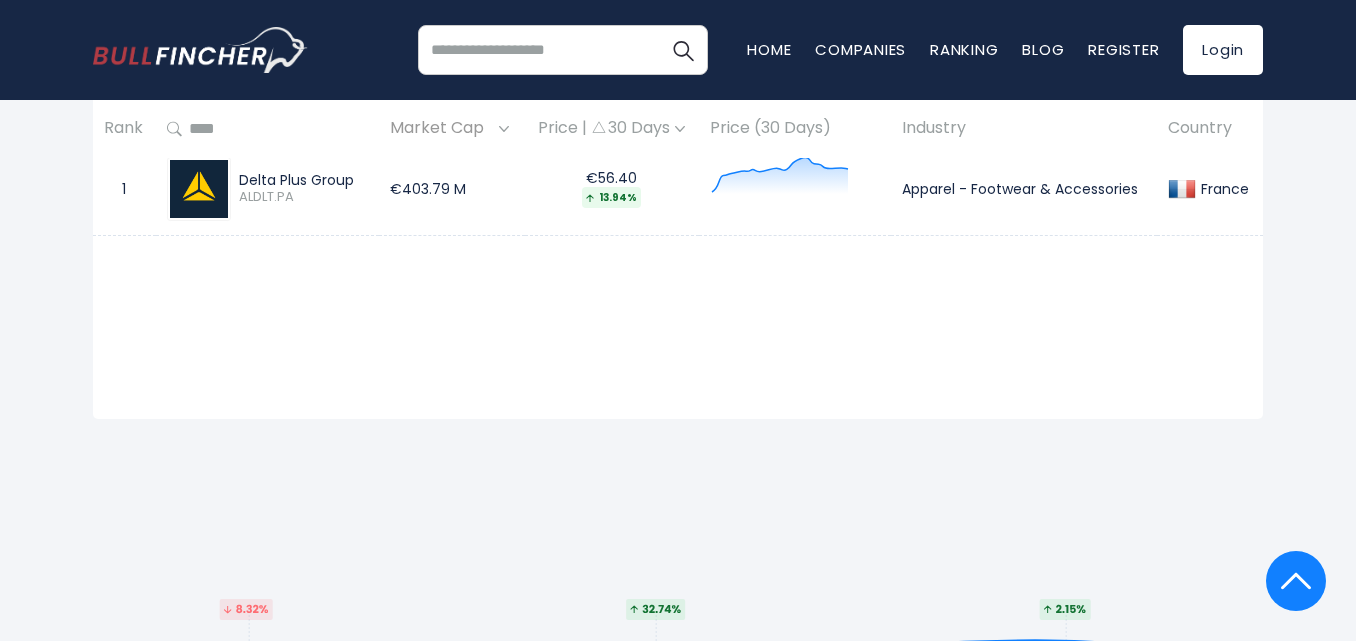 drag, startPoint x: 363, startPoint y: 199, endPoint x: 219, endPoint y: 197, distance: 144.01389 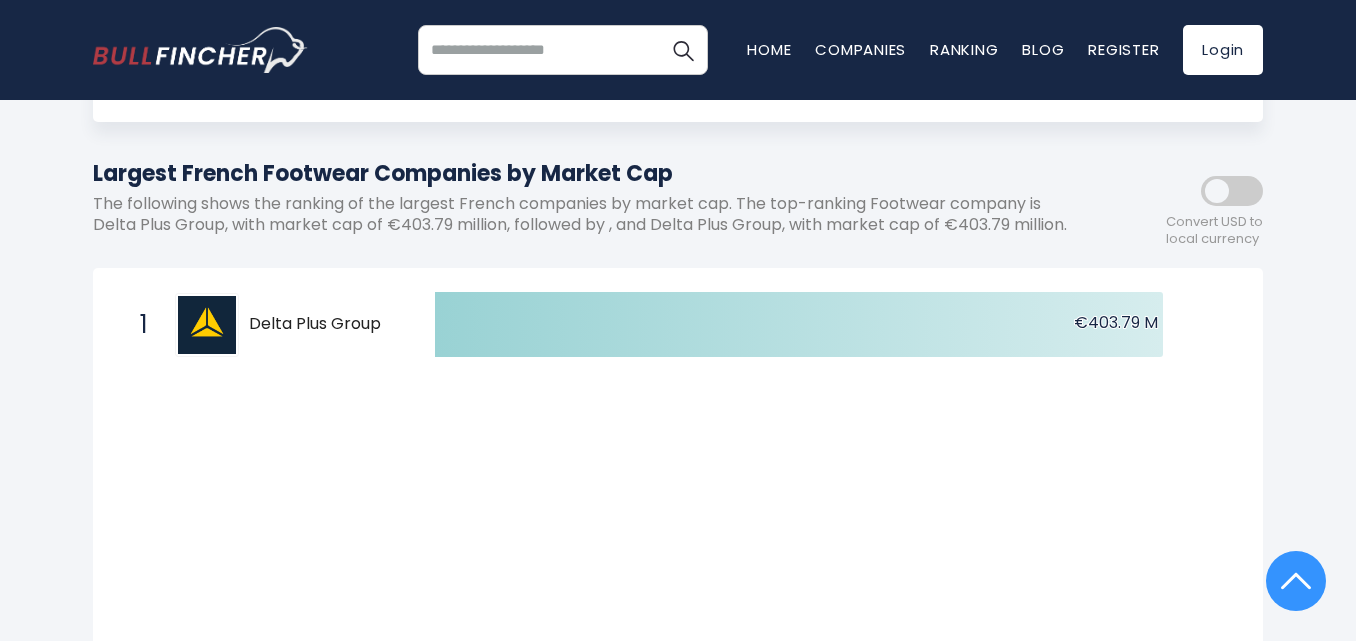 scroll, scrollTop: 0, scrollLeft: 0, axis: both 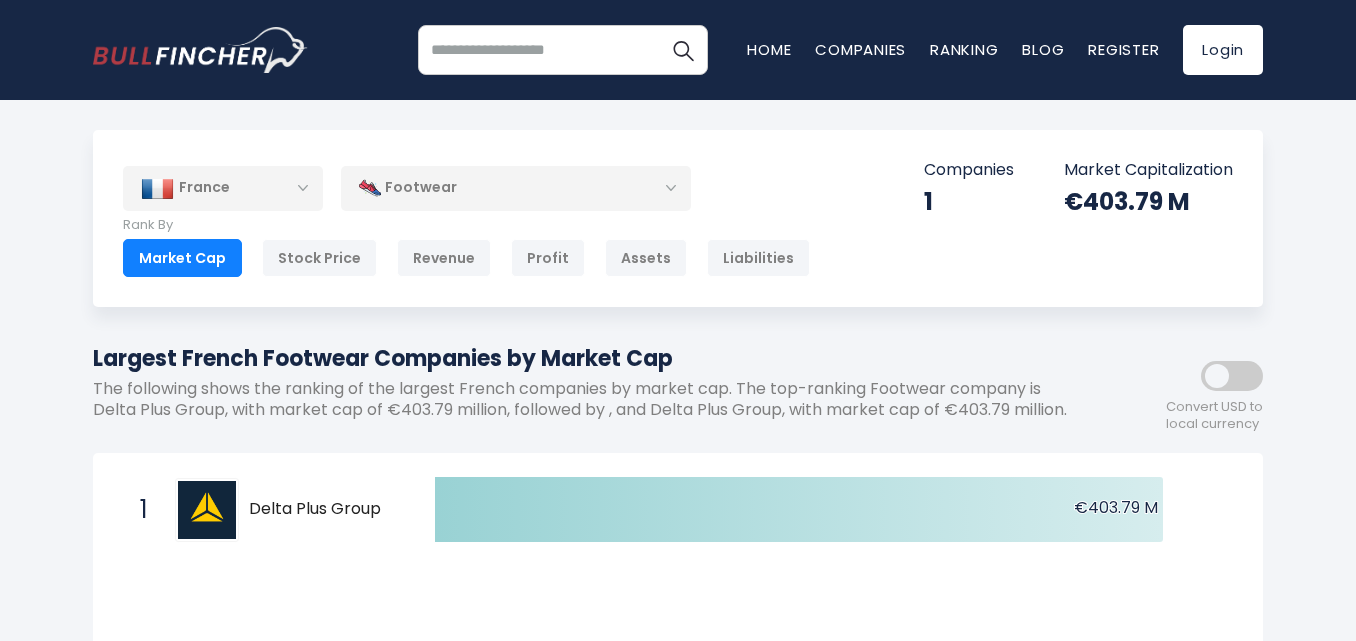 click on "Footwear" at bounding box center (516, 188) 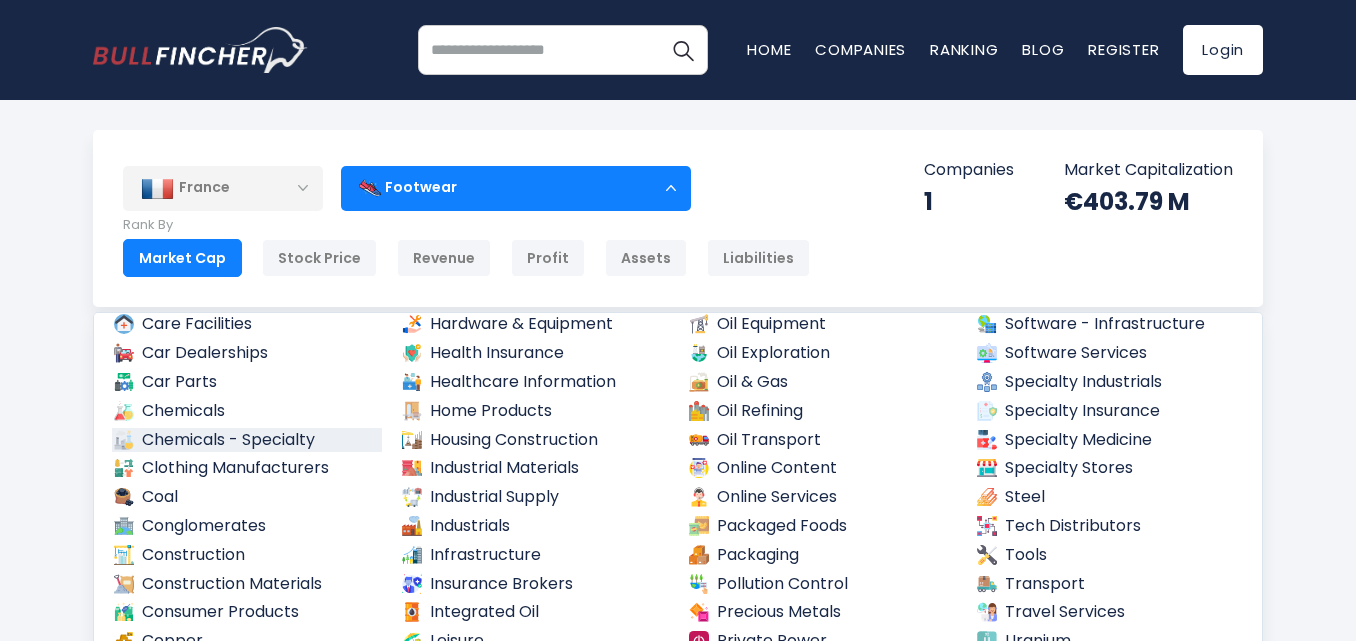 scroll, scrollTop: 710, scrollLeft: 0, axis: vertical 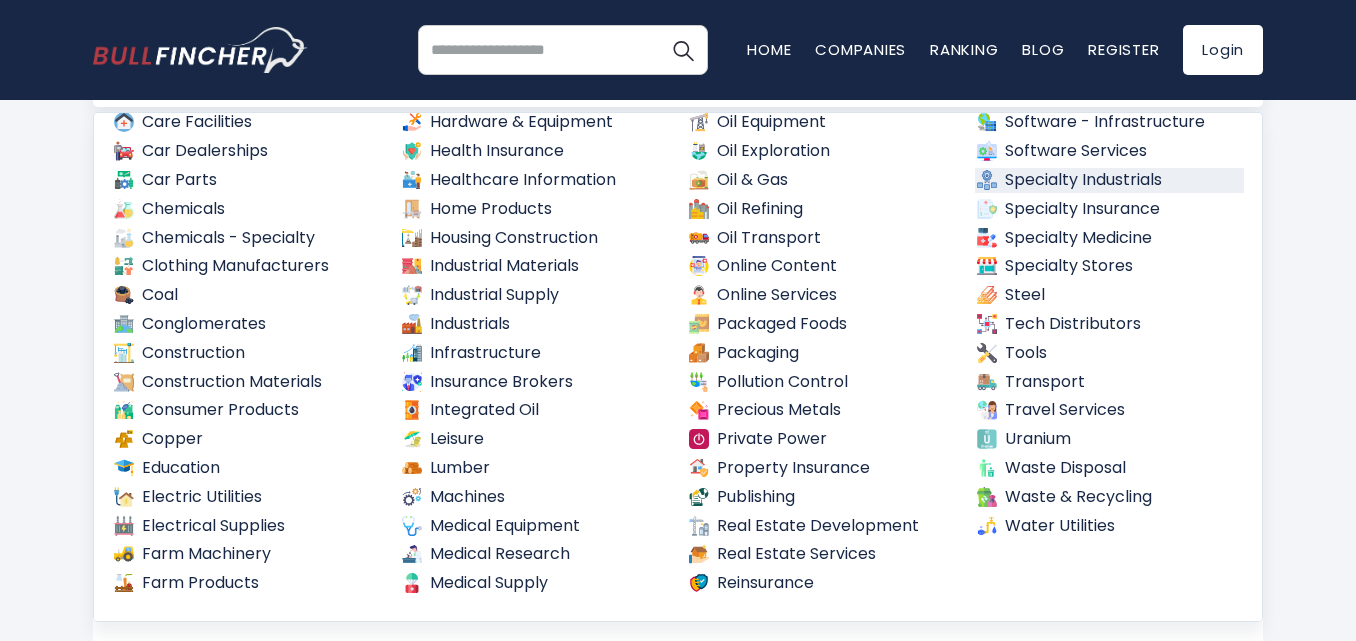 click on "Specialty Industrials" at bounding box center (1110, 180) 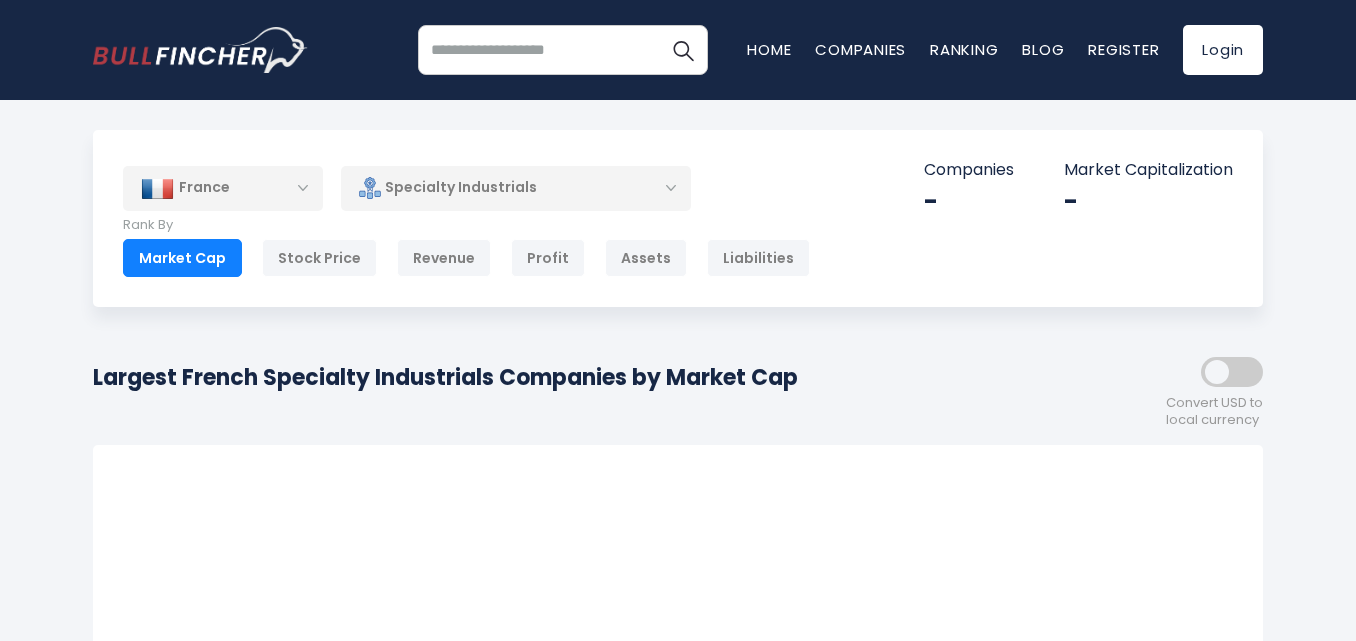 scroll, scrollTop: 0, scrollLeft: 0, axis: both 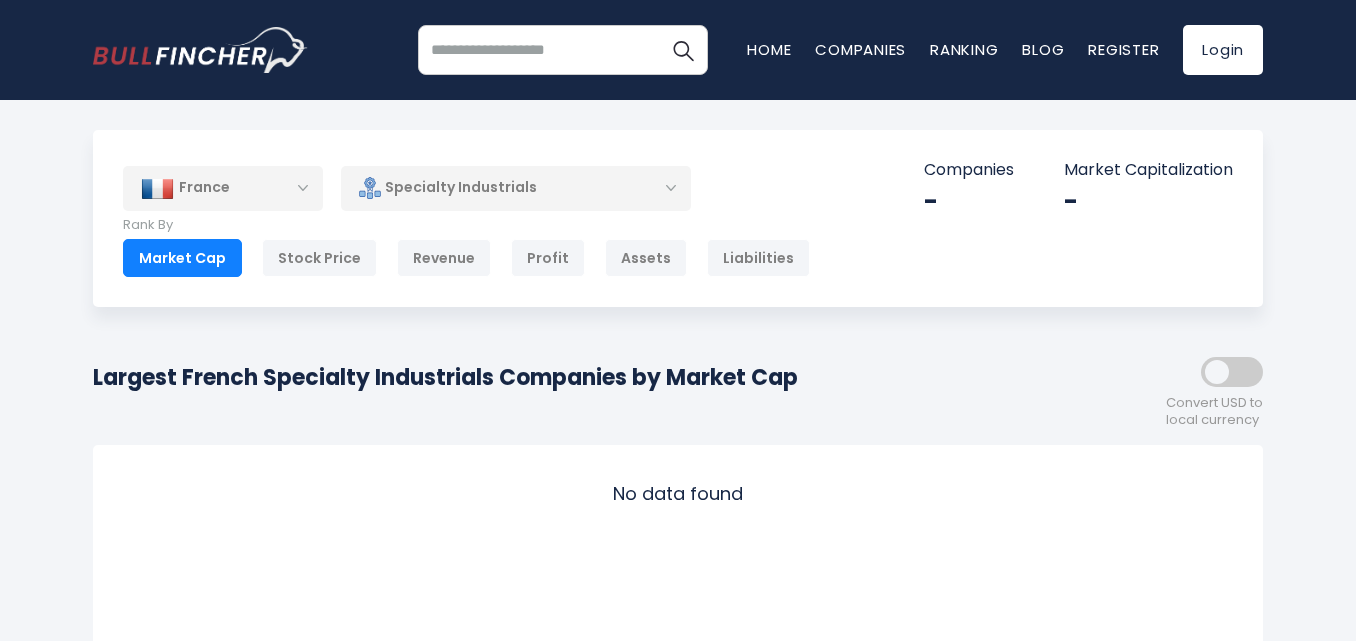 click at bounding box center (1232, 372) 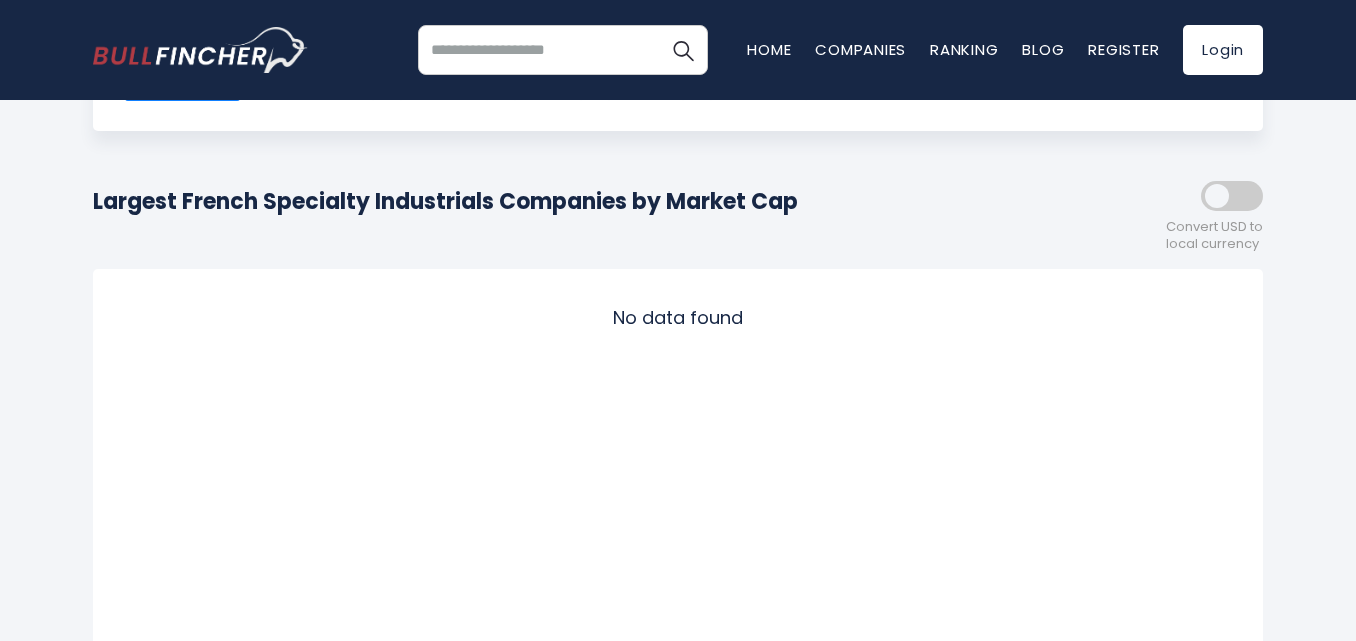 scroll, scrollTop: 0, scrollLeft: 0, axis: both 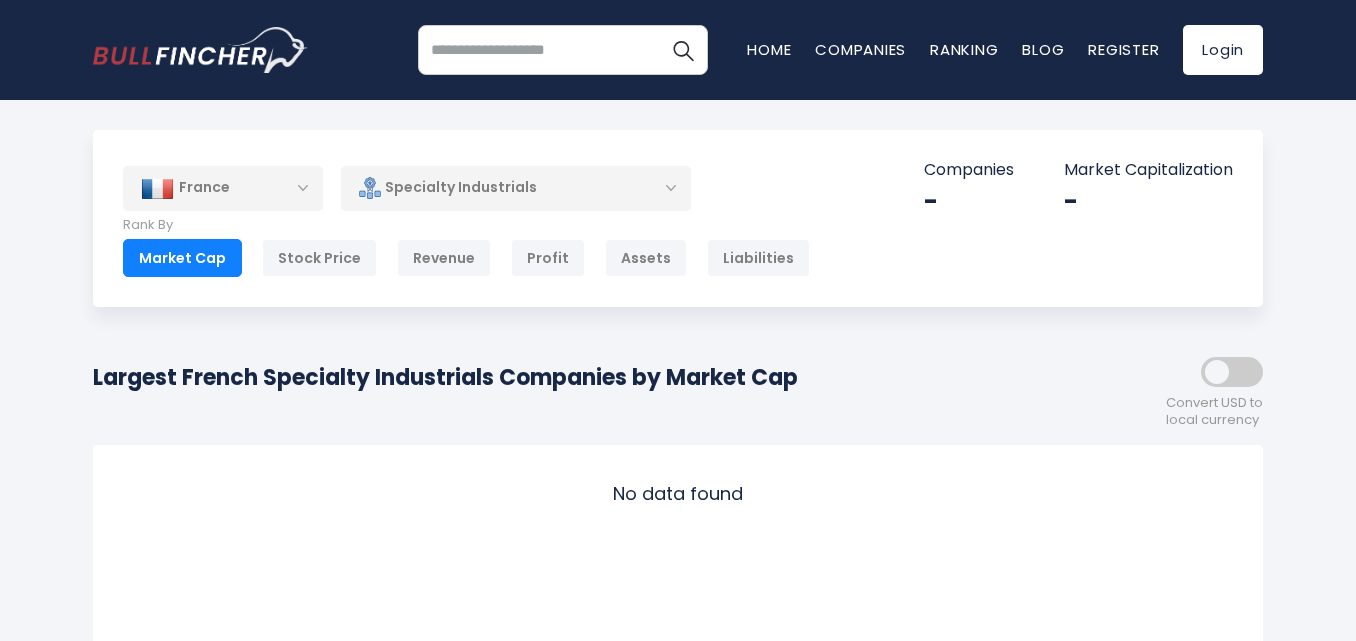 click on "Specialty Industrials" at bounding box center [516, 188] 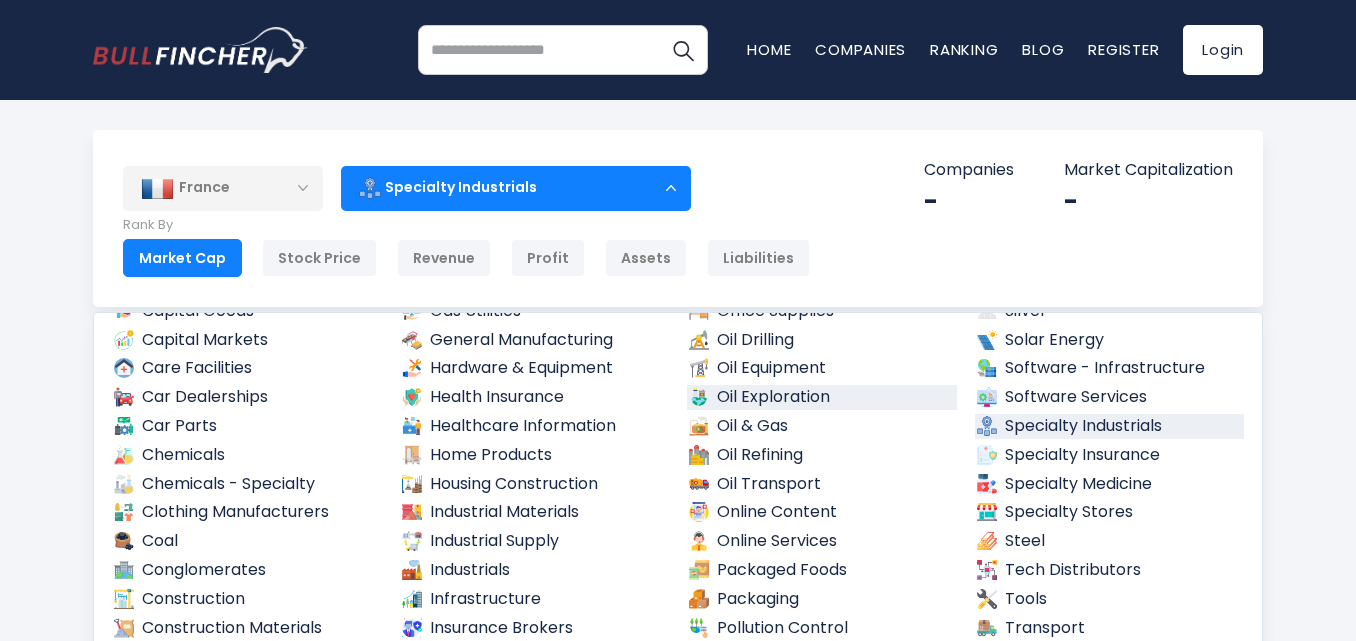 scroll, scrollTop: 710, scrollLeft: 0, axis: vertical 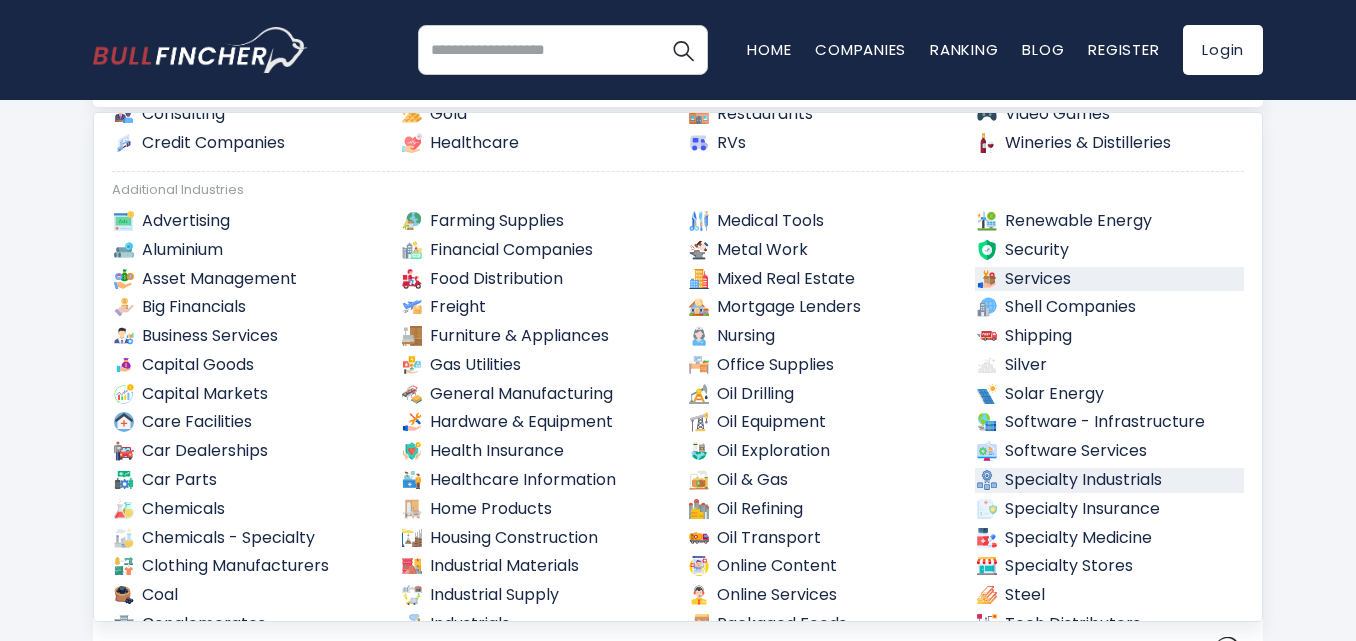 click on "Services" at bounding box center (1110, 279) 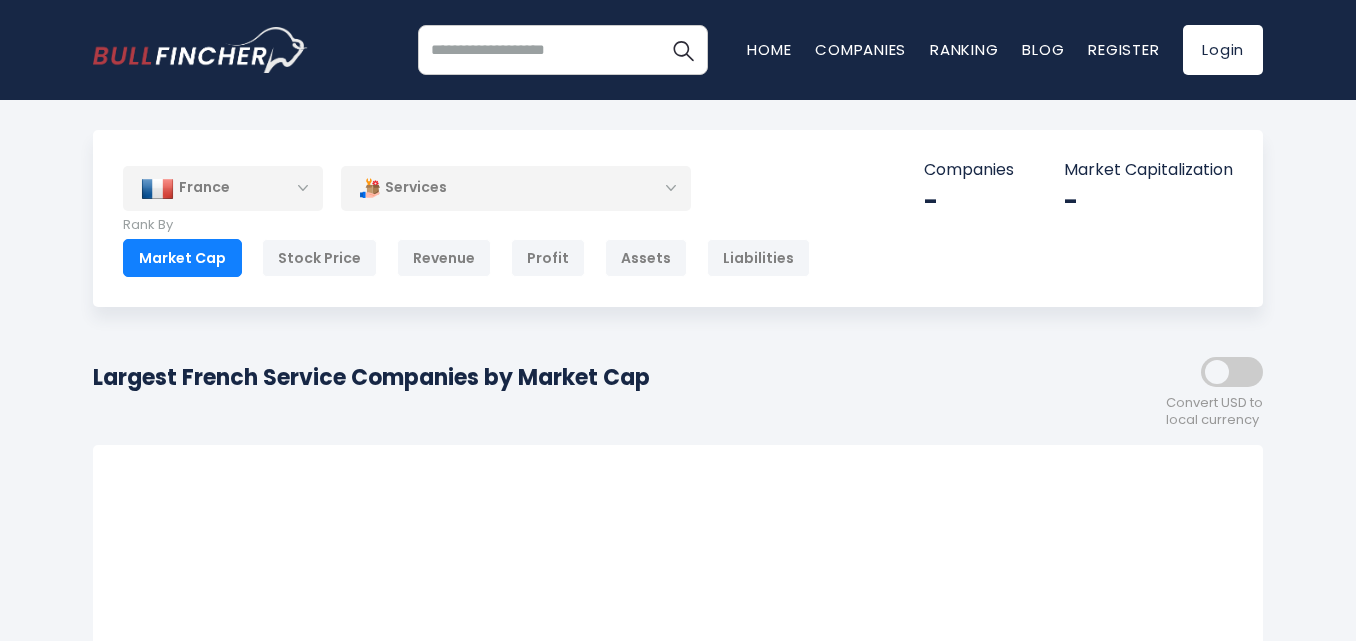 scroll, scrollTop: 0, scrollLeft: 0, axis: both 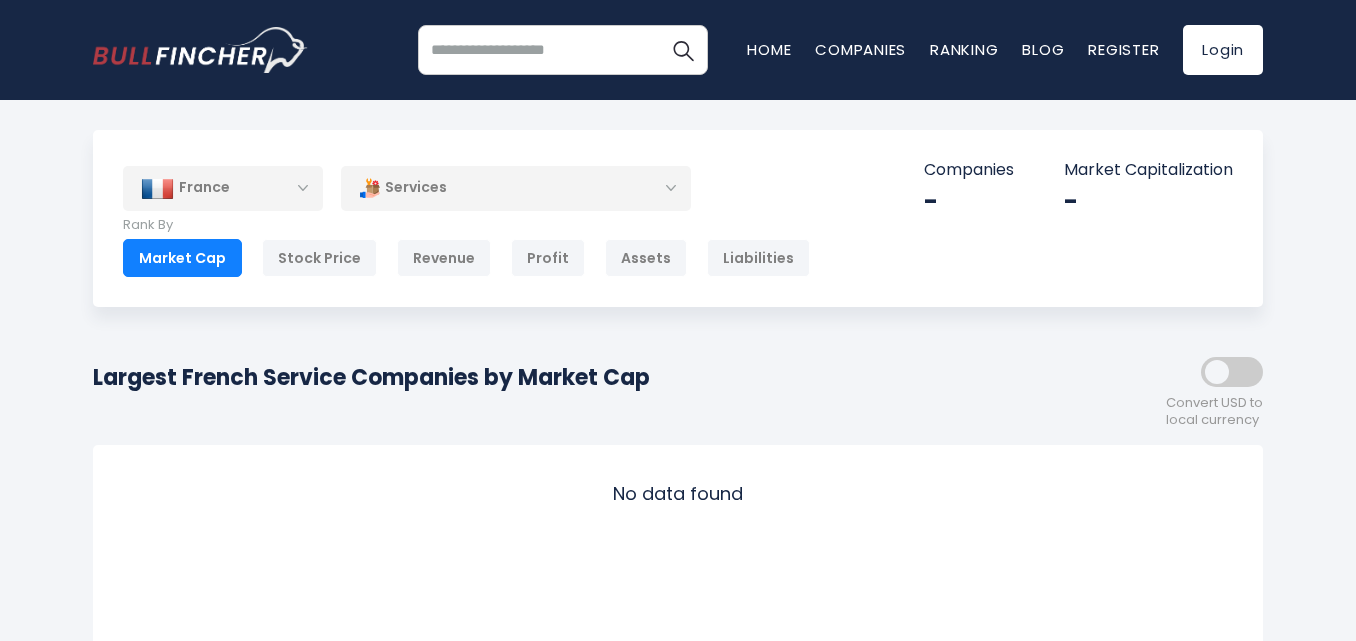 click on "Services" at bounding box center (516, 188) 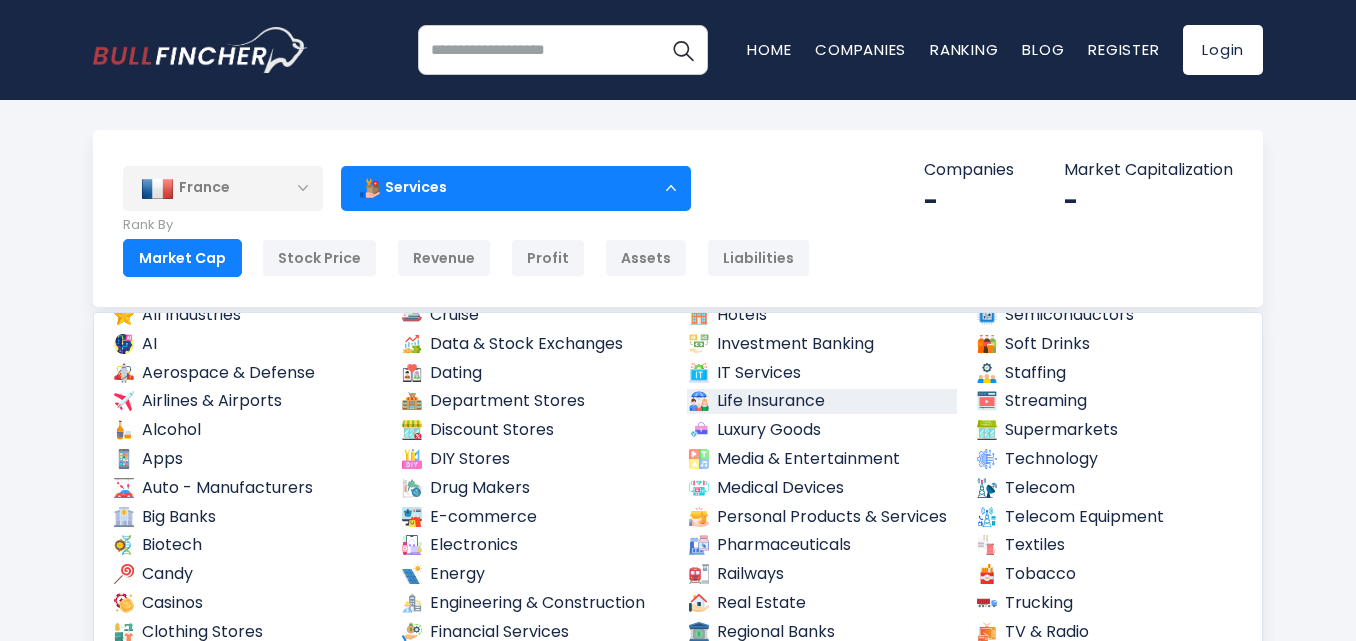 scroll, scrollTop: 0, scrollLeft: 0, axis: both 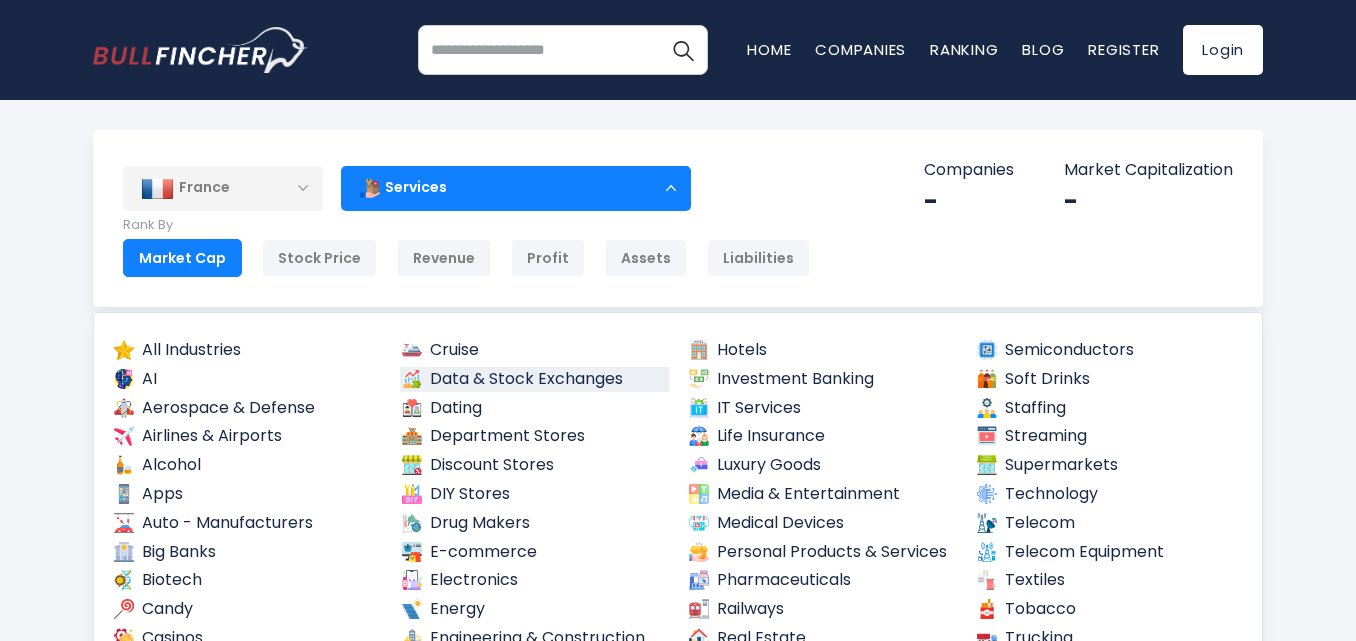 click on "Data & Stock Exchanges" at bounding box center [535, 379] 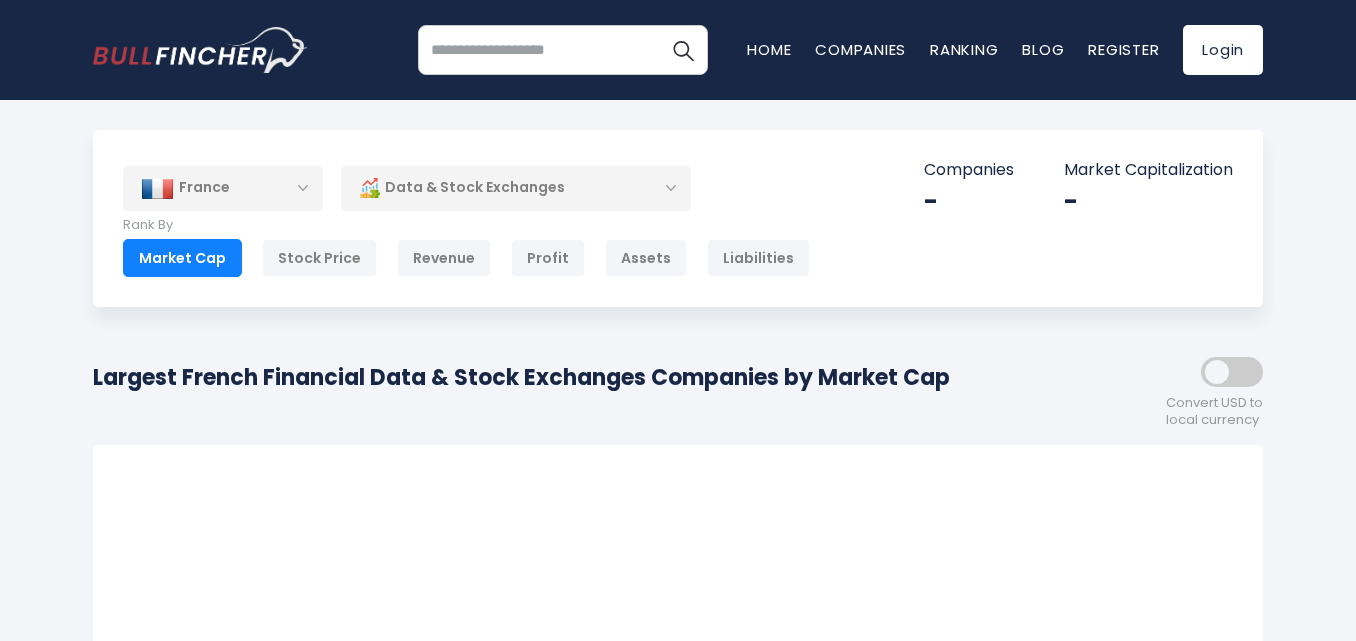 scroll, scrollTop: 0, scrollLeft: 0, axis: both 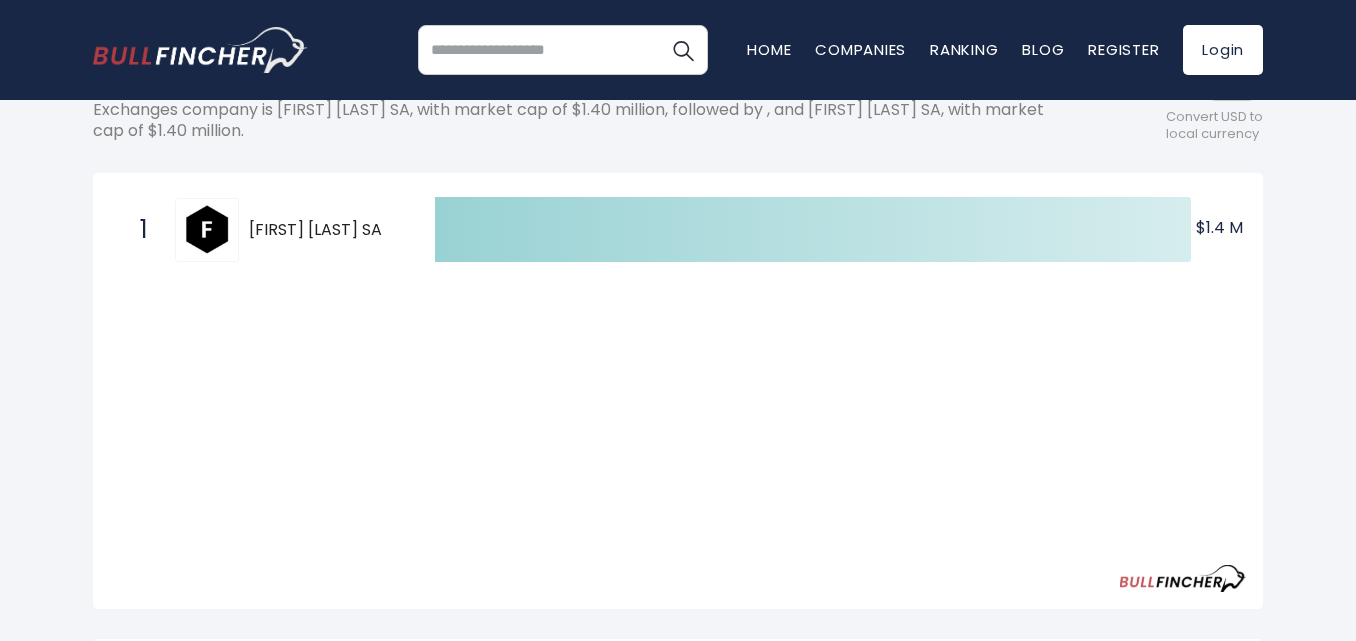 drag, startPoint x: 356, startPoint y: 237, endPoint x: 253, endPoint y: 220, distance: 104.393486 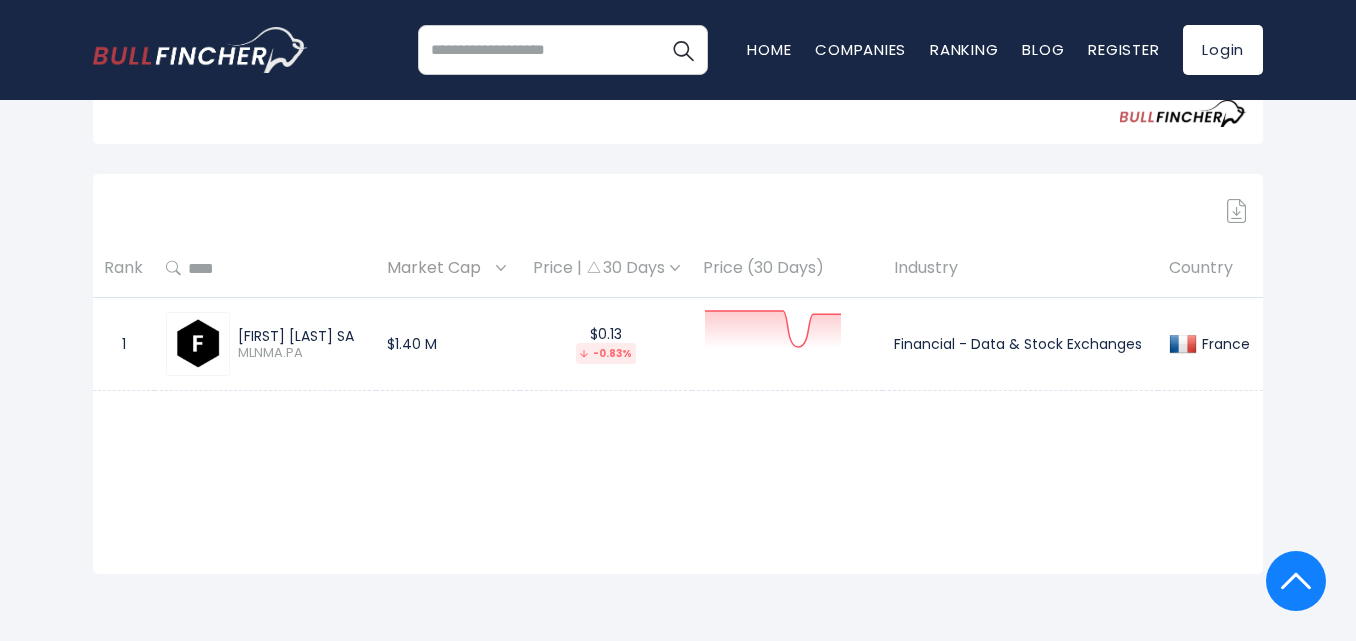 scroll, scrollTop: 800, scrollLeft: 0, axis: vertical 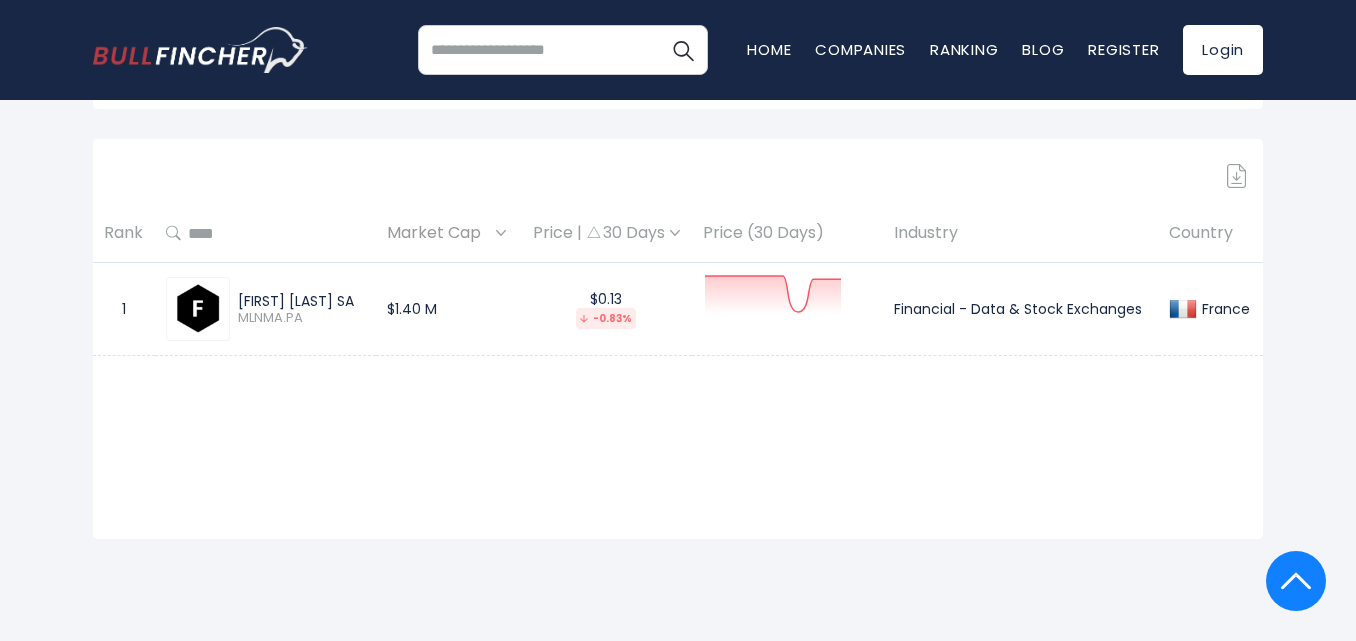 drag, startPoint x: 344, startPoint y: 309, endPoint x: 240, endPoint y: 291, distance: 105.546196 